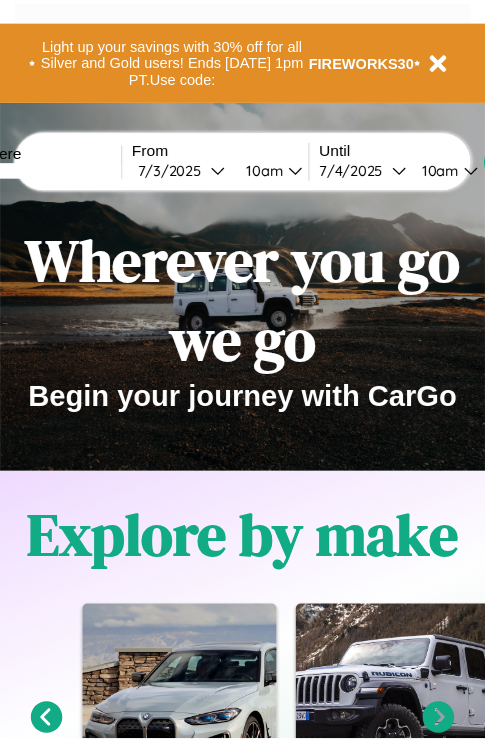 scroll, scrollTop: 0, scrollLeft: 0, axis: both 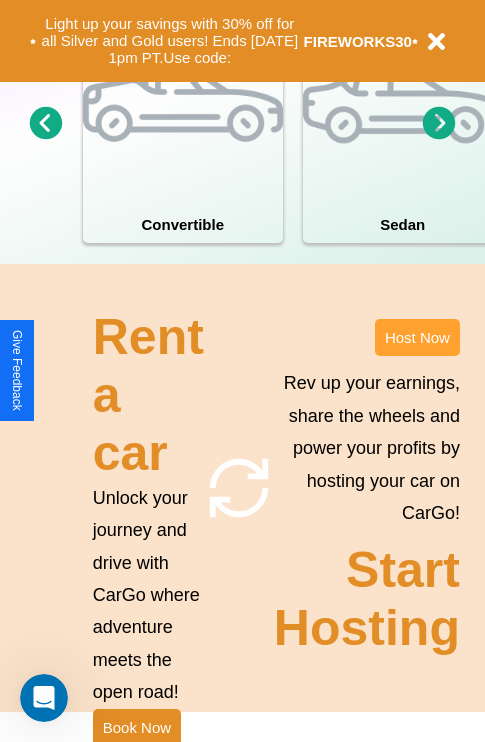 click on "Host Now" at bounding box center (417, 337) 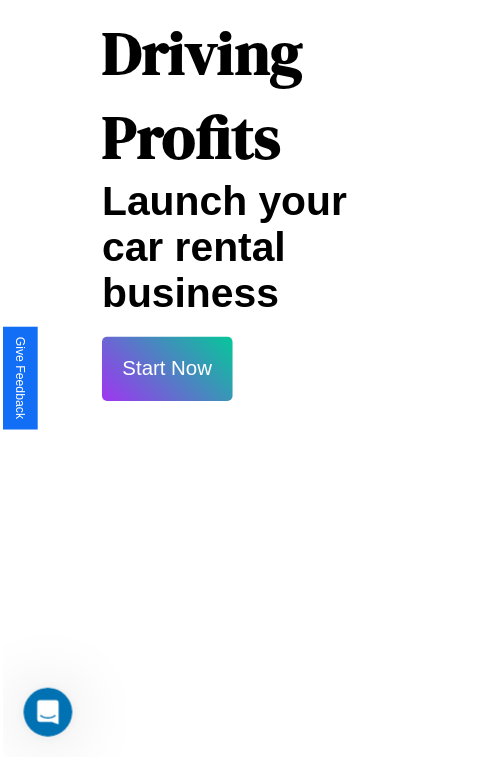 scroll, scrollTop: 35, scrollLeft: 0, axis: vertical 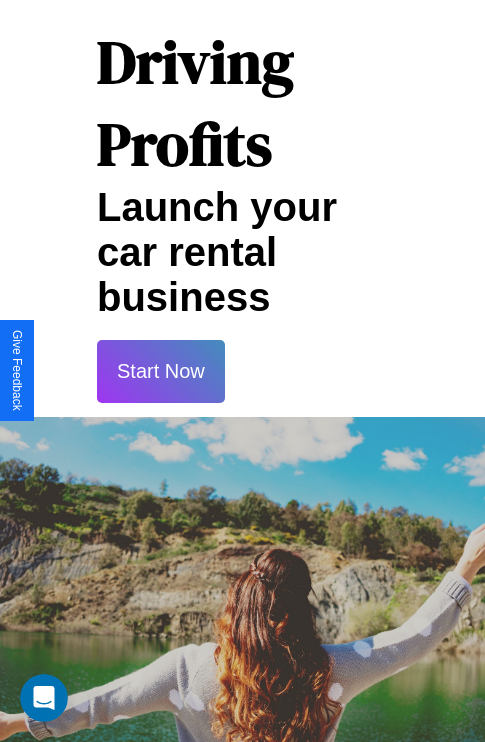 click on "Start Now" at bounding box center [161, 371] 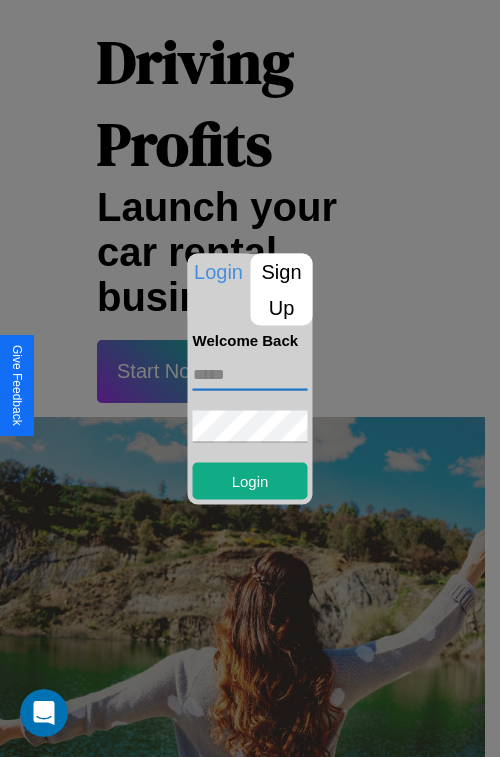 click at bounding box center (250, 374) 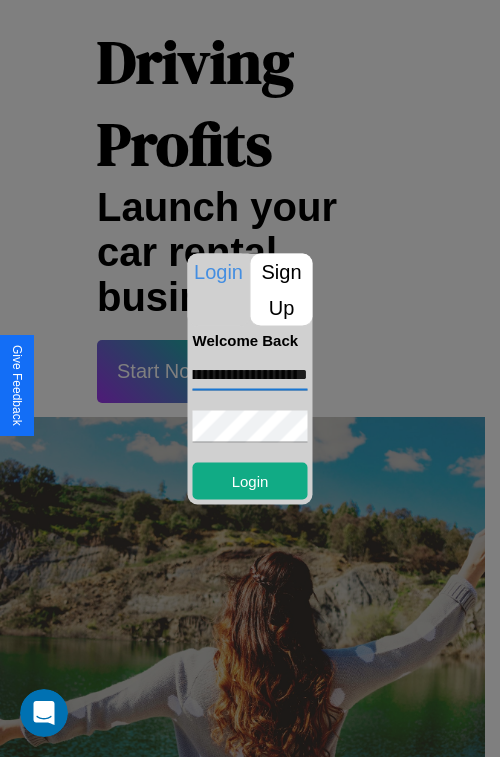 scroll, scrollTop: 0, scrollLeft: 99, axis: horizontal 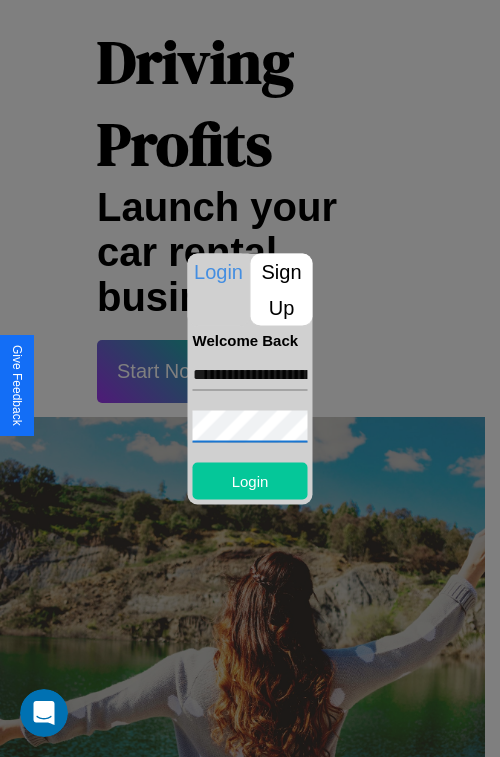click on "Login" at bounding box center [250, 480] 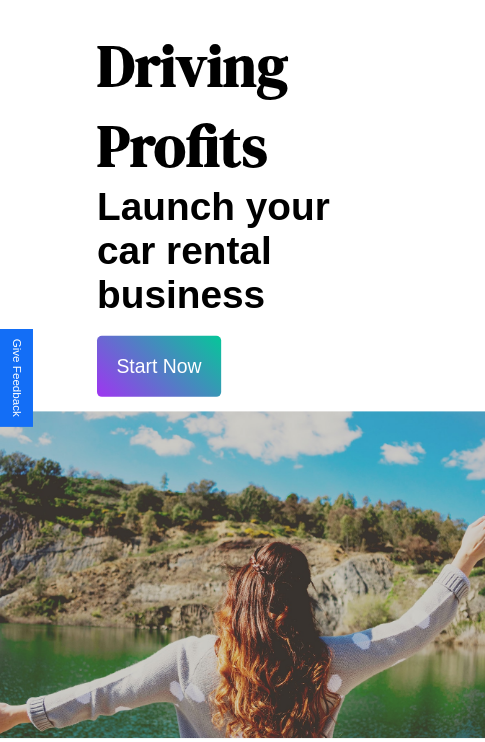 scroll, scrollTop: 37, scrollLeft: 0, axis: vertical 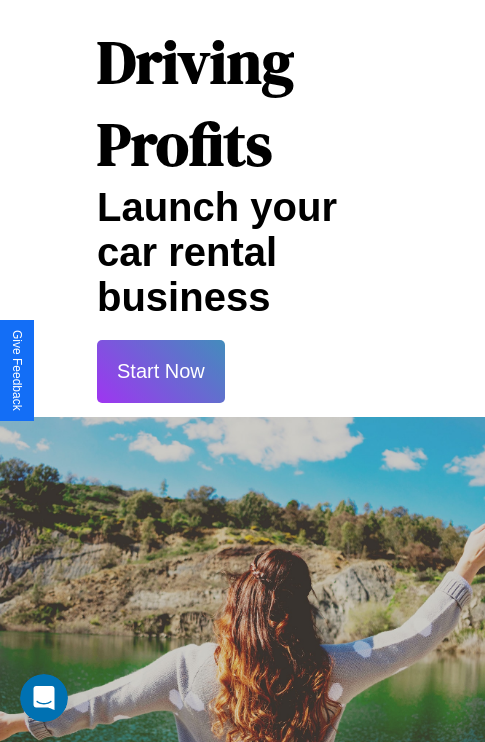 click on "Start Now" at bounding box center [161, 371] 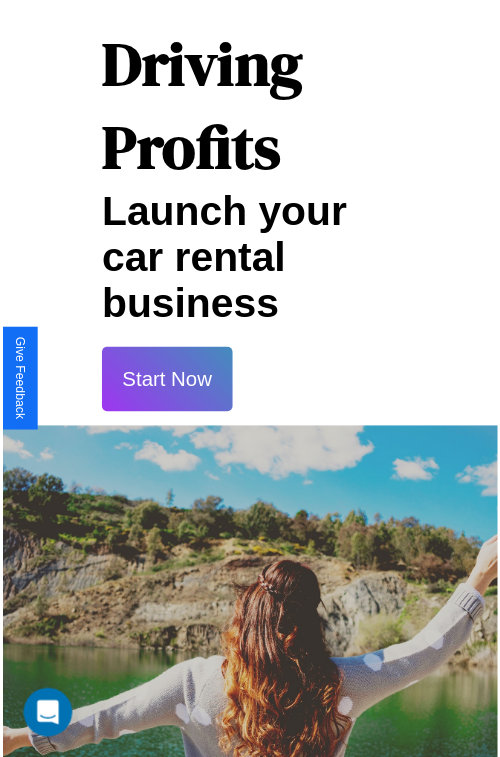 scroll, scrollTop: 0, scrollLeft: 0, axis: both 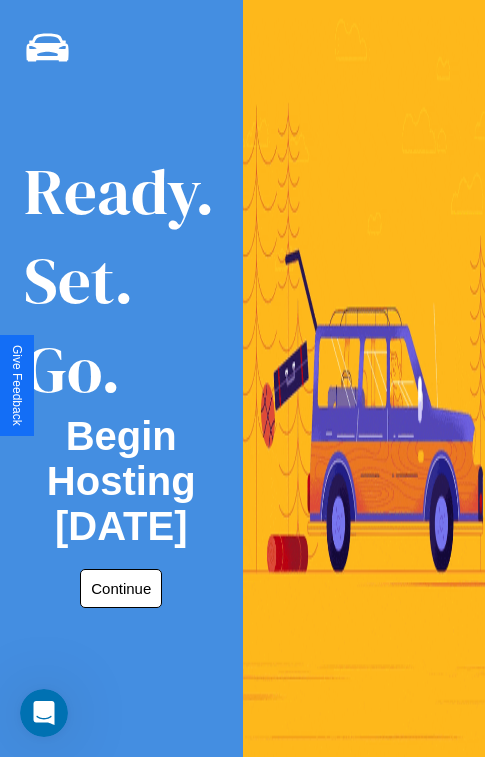 click on "Continue" at bounding box center (121, 588) 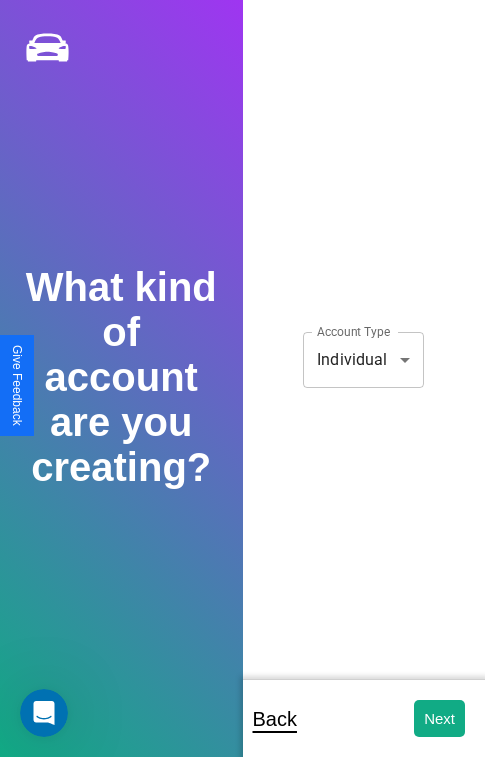 click on "**********" at bounding box center (242, 392) 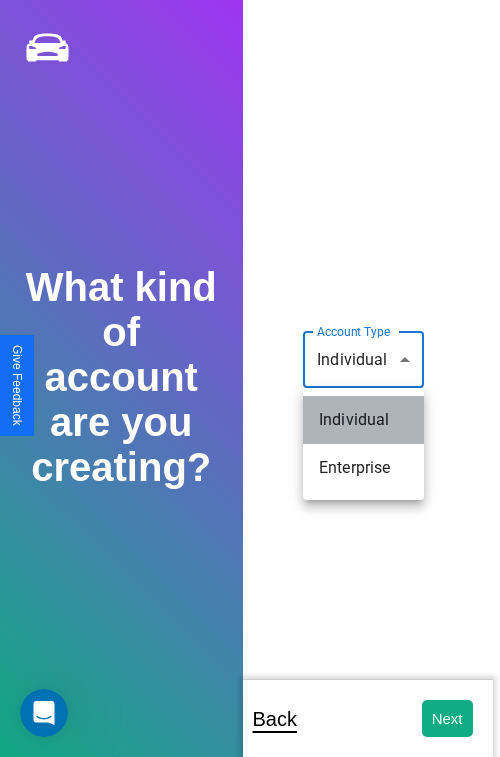 click on "Individual" at bounding box center [363, 420] 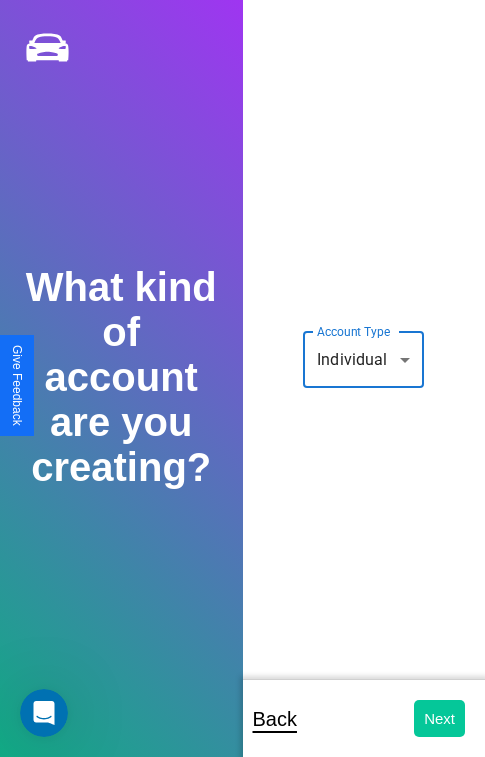 click on "Next" at bounding box center (439, 718) 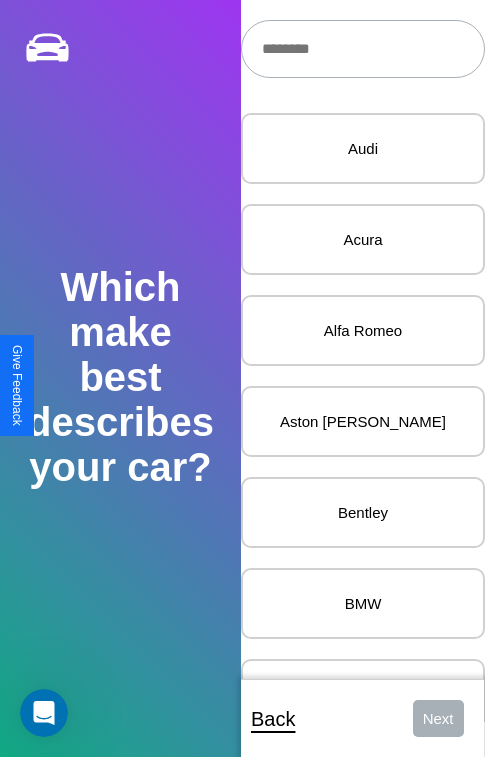click at bounding box center [363, 49] 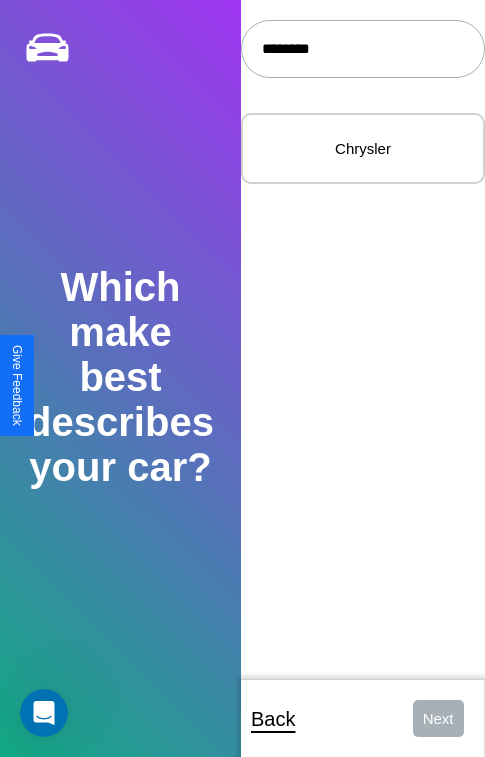 type on "********" 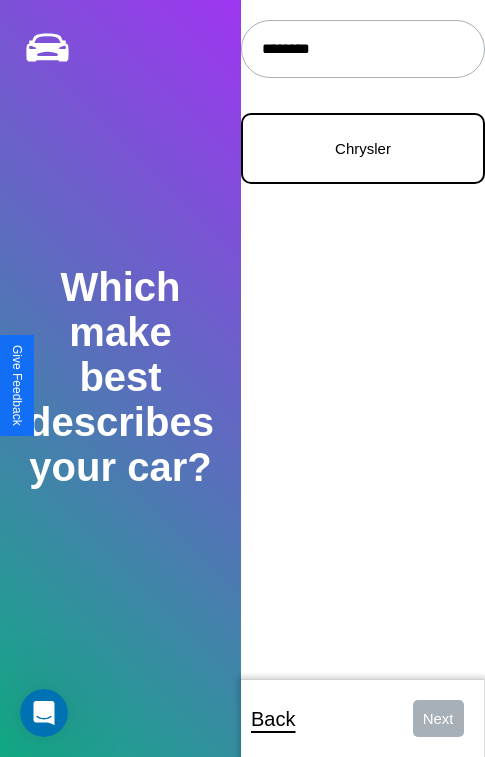 click on "Chrysler" at bounding box center [363, 148] 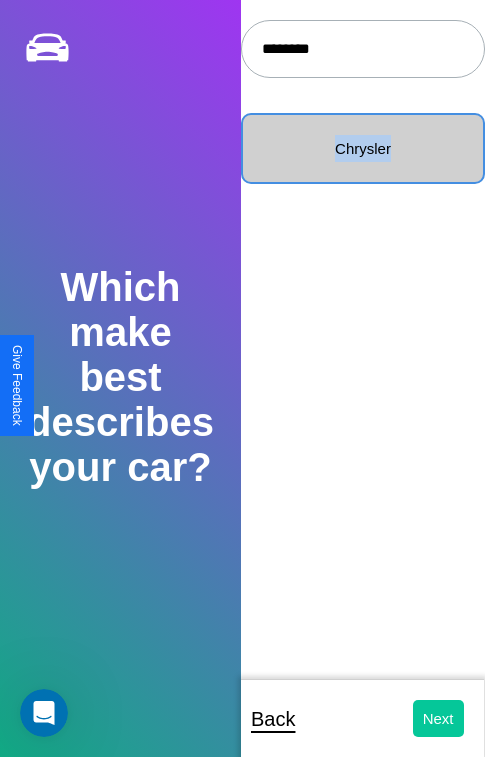 click on "Next" at bounding box center [438, 718] 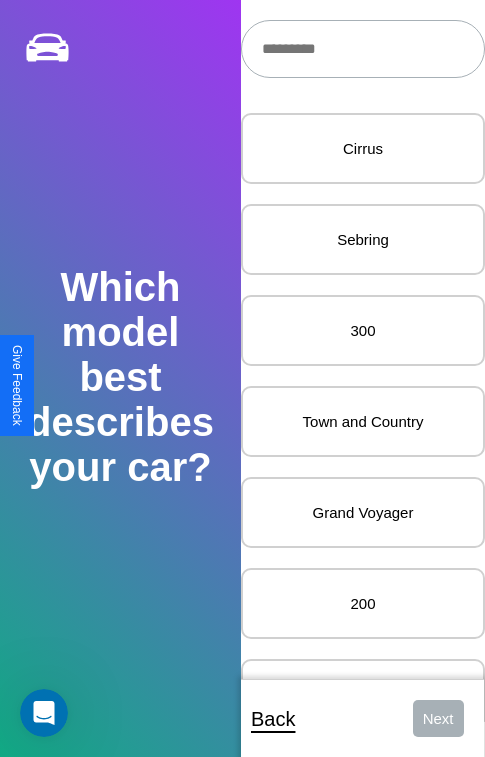 click at bounding box center (363, 49) 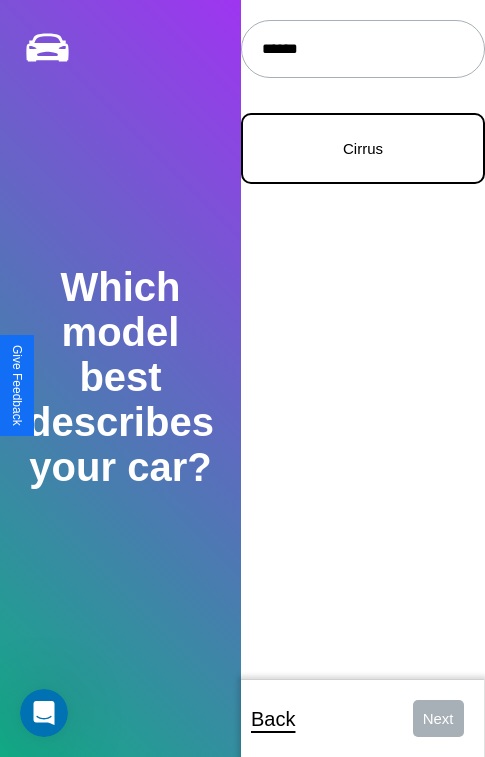 type on "******" 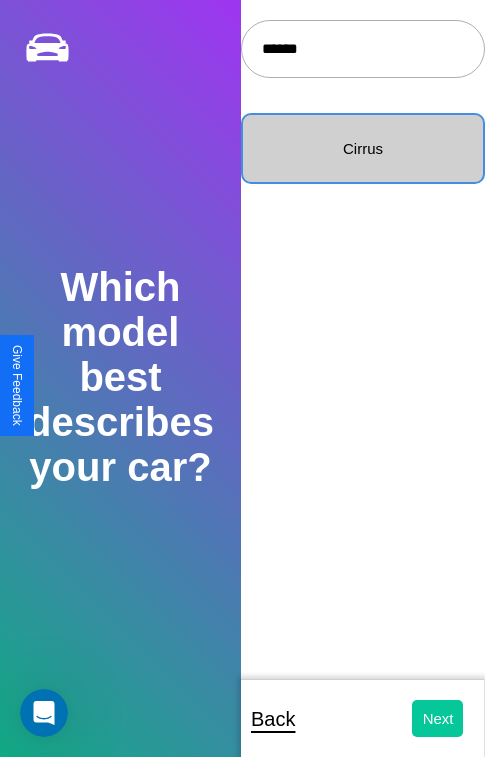 click on "Next" at bounding box center [438, 718] 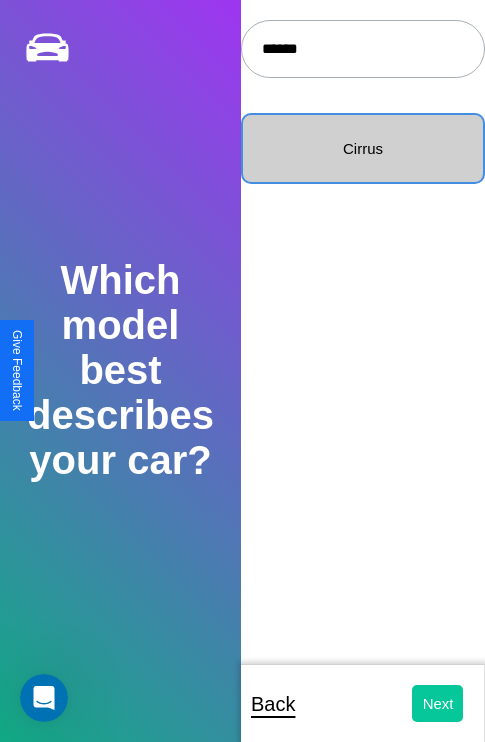 select on "*****" 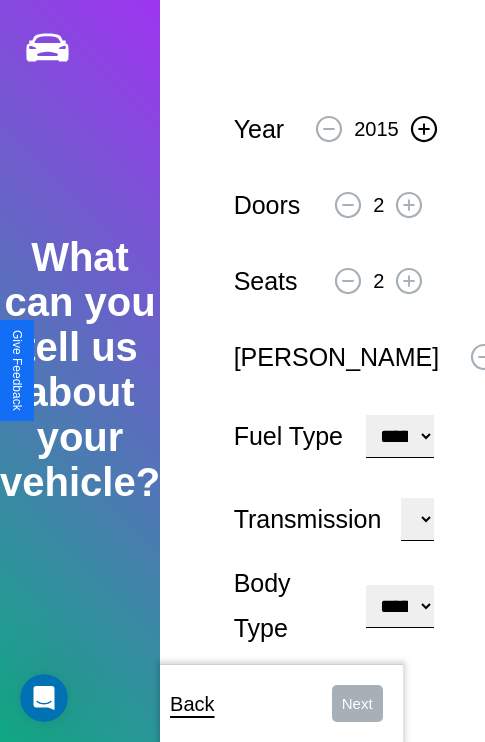click 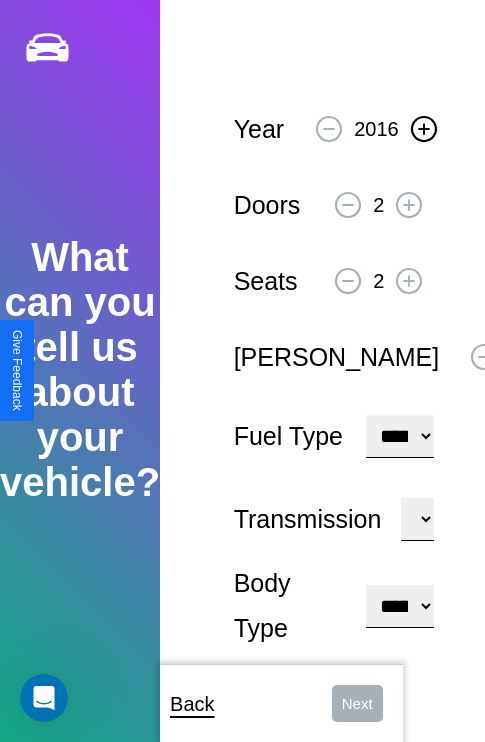 click 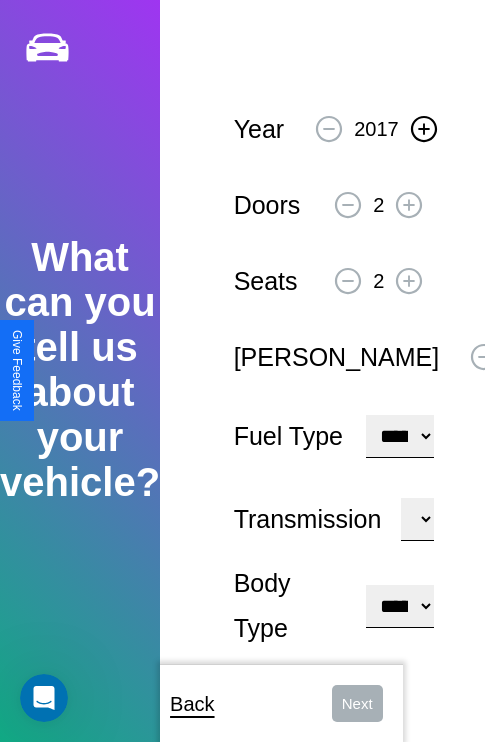 click 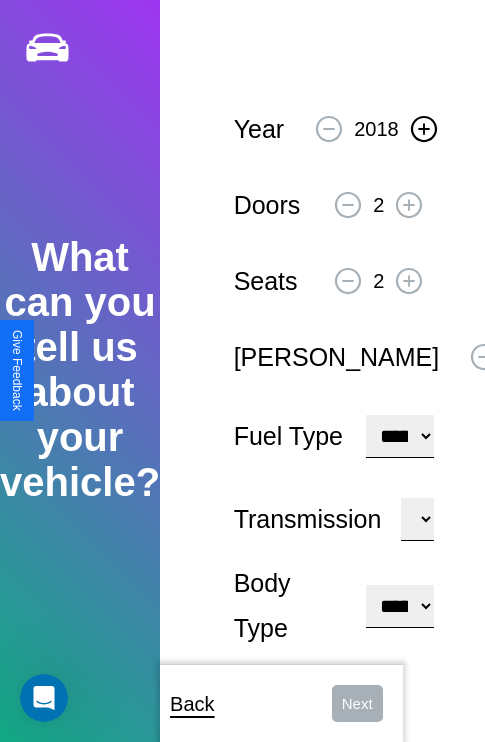 click 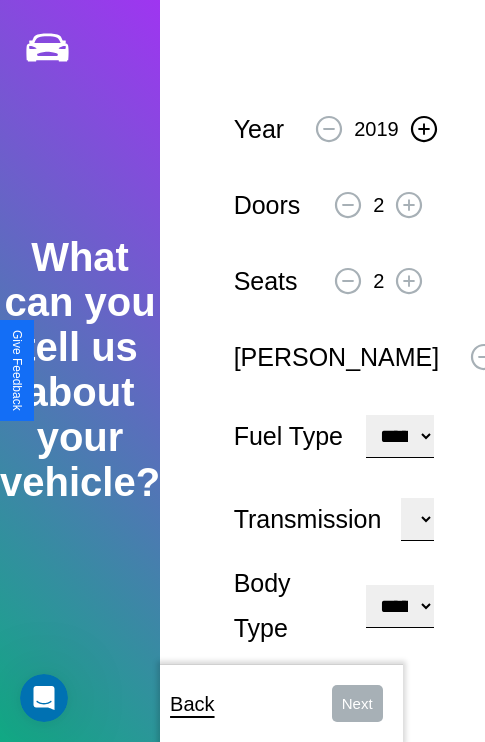 click 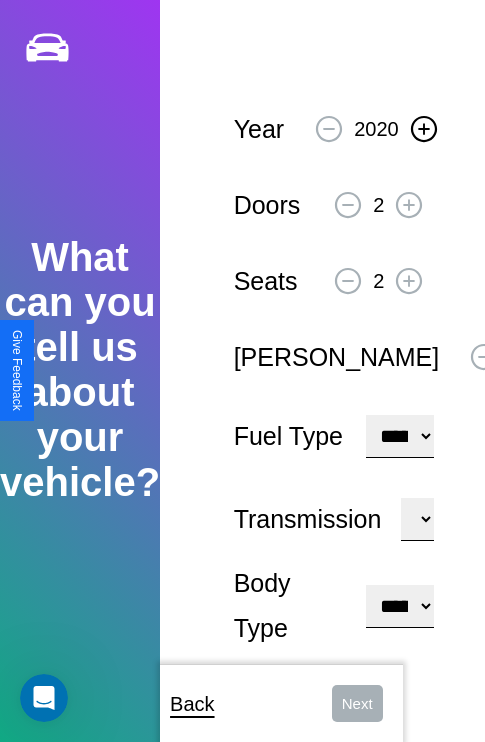 click 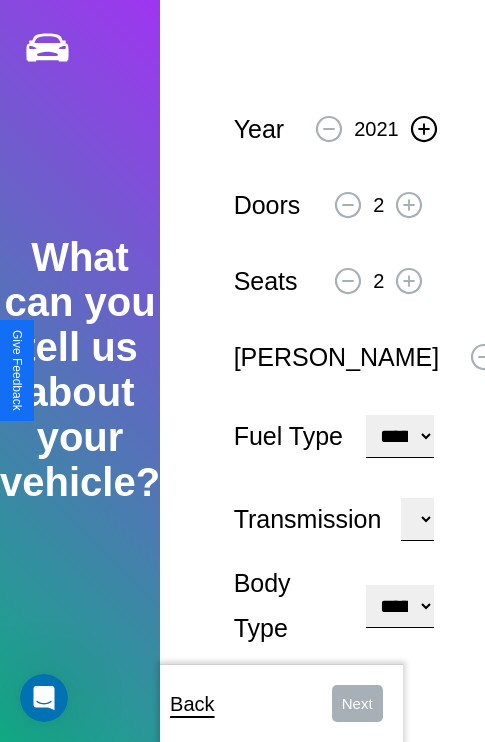 click 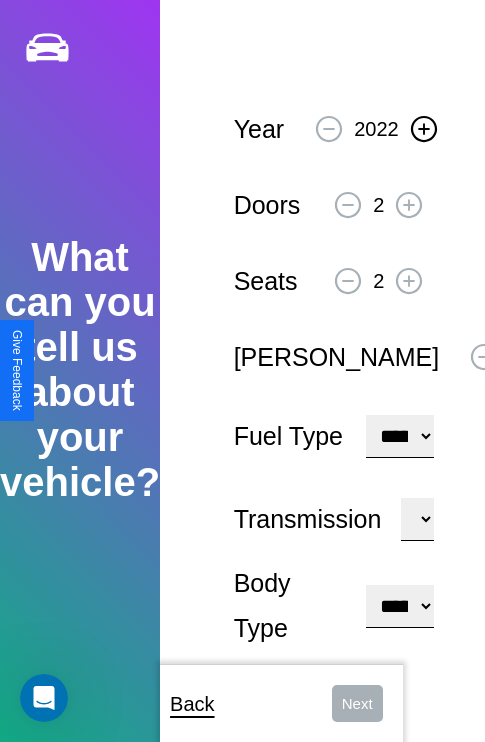 click 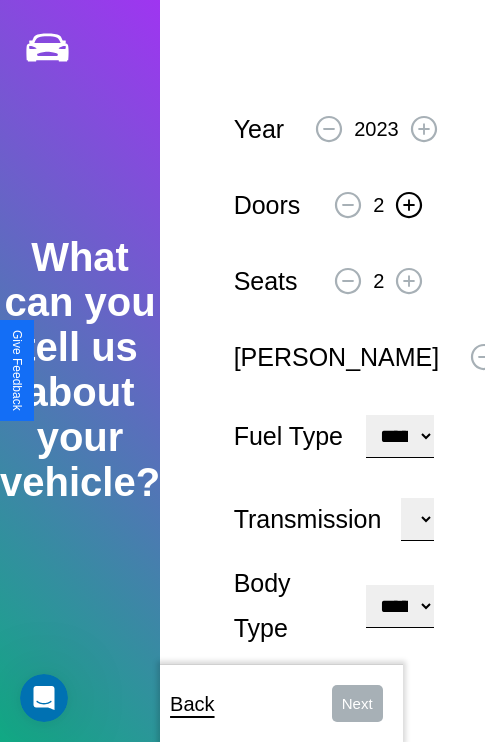 click 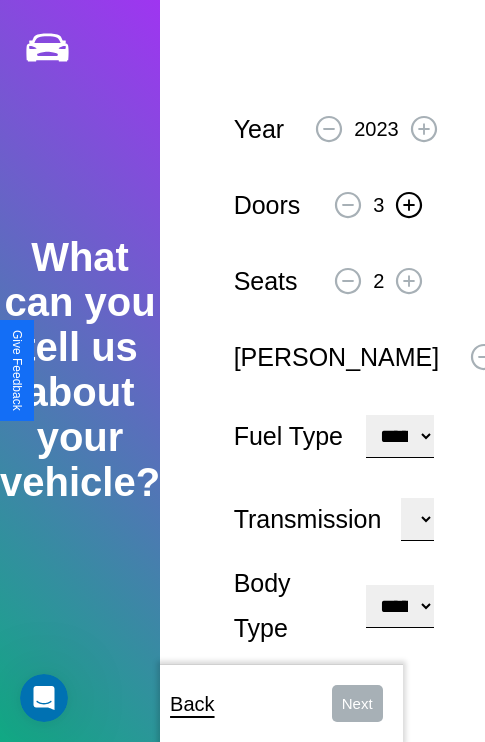 click 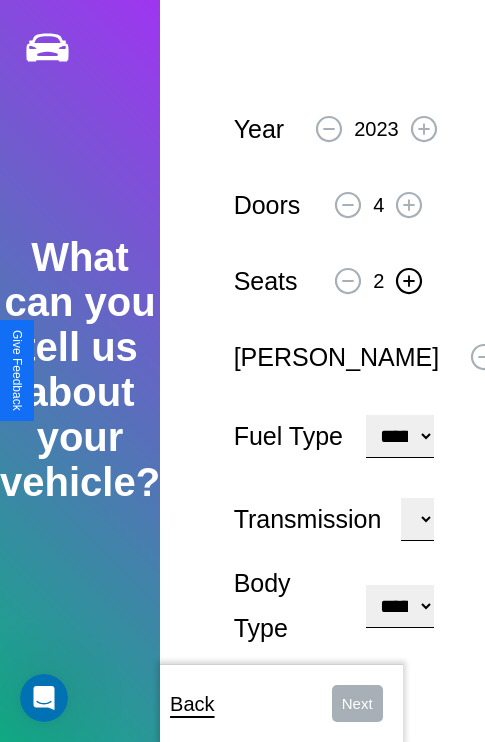 click 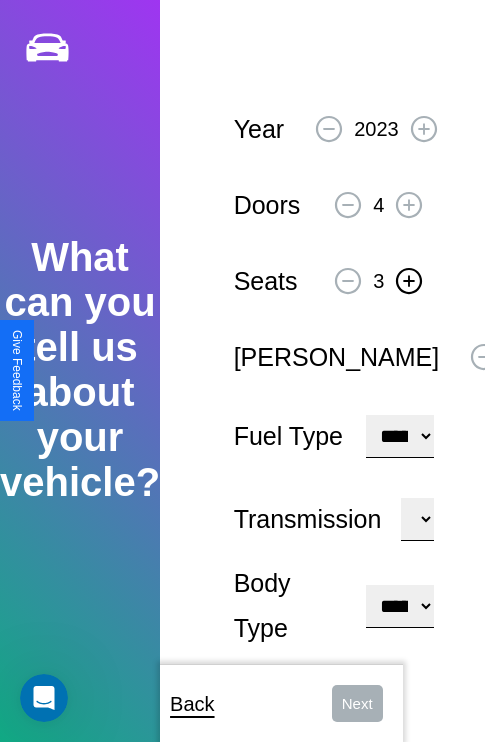 click 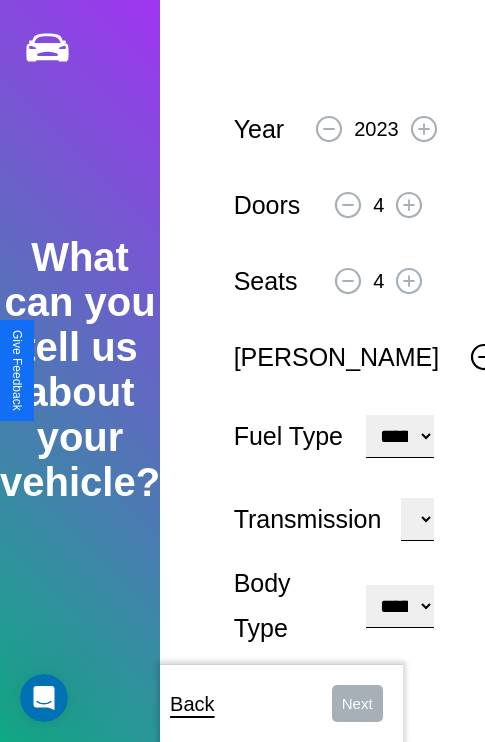 click 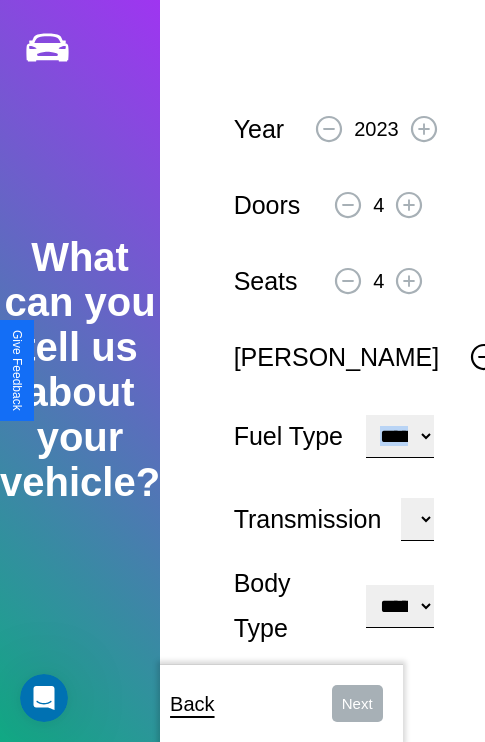 click on "**********" at bounding box center [400, 436] 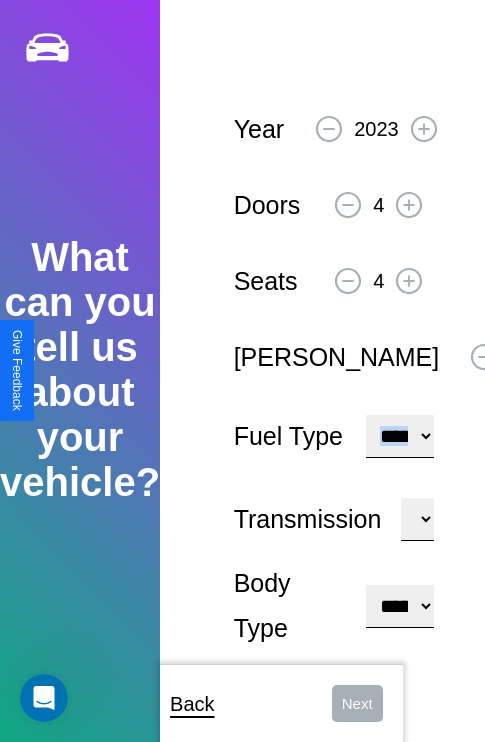 select on "***" 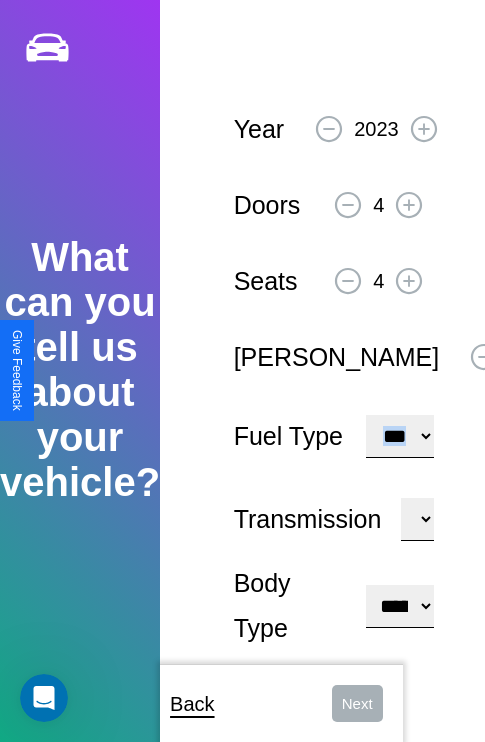 click on "****** ********* ******" at bounding box center [417, 519] 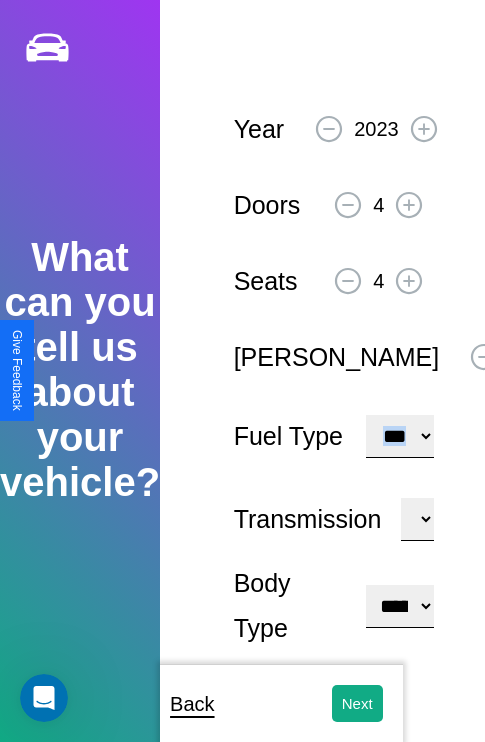 click on "**********" at bounding box center [400, 606] 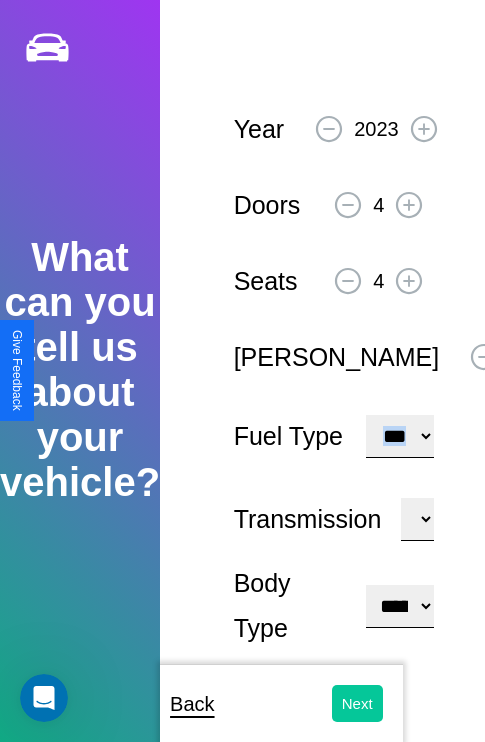 click on "Next" at bounding box center [357, 703] 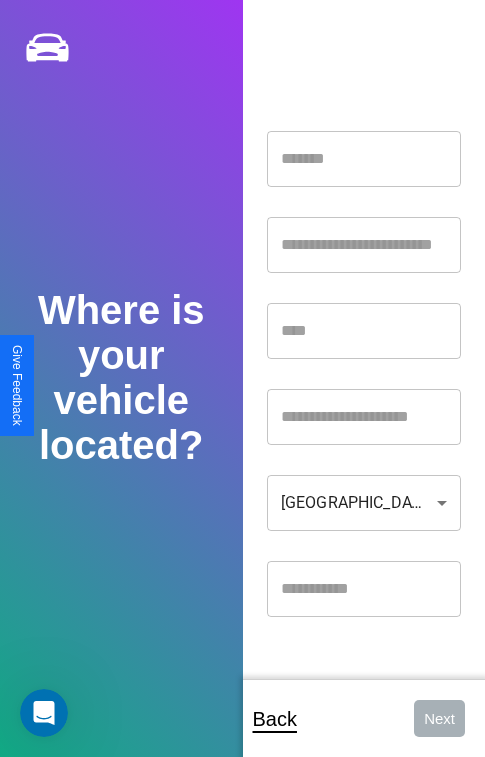 click at bounding box center [364, 159] 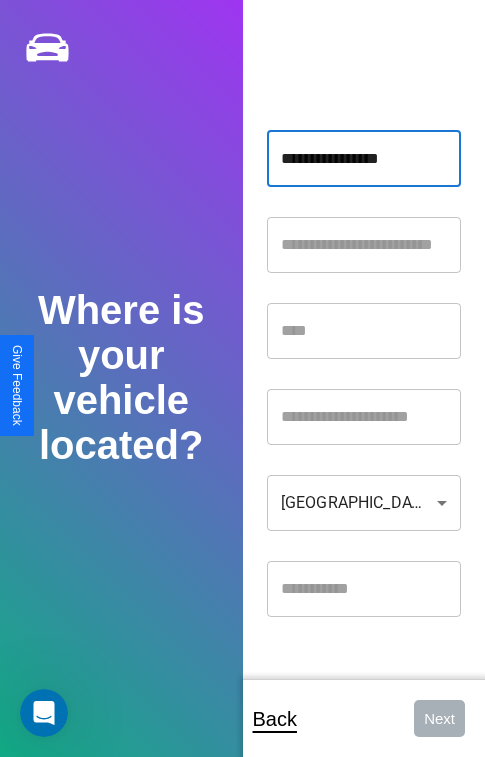 type on "**********" 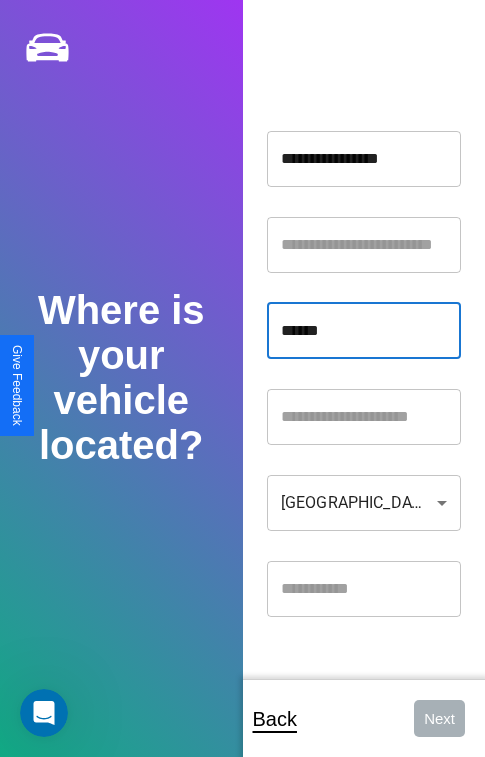 type on "******" 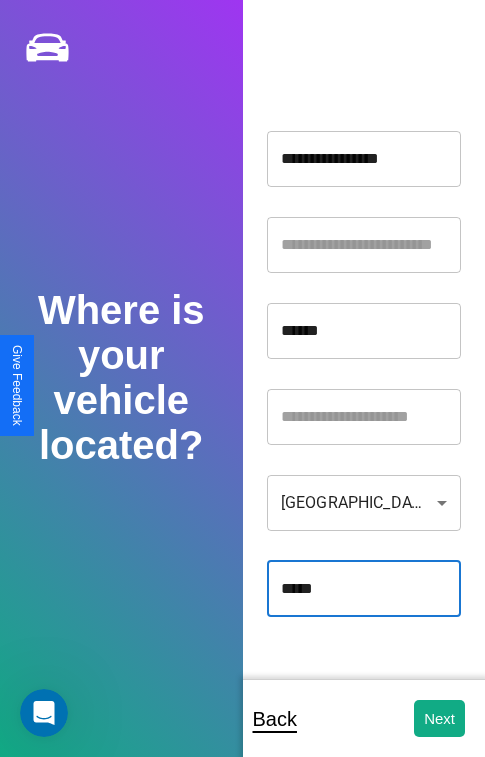 type on "*****" 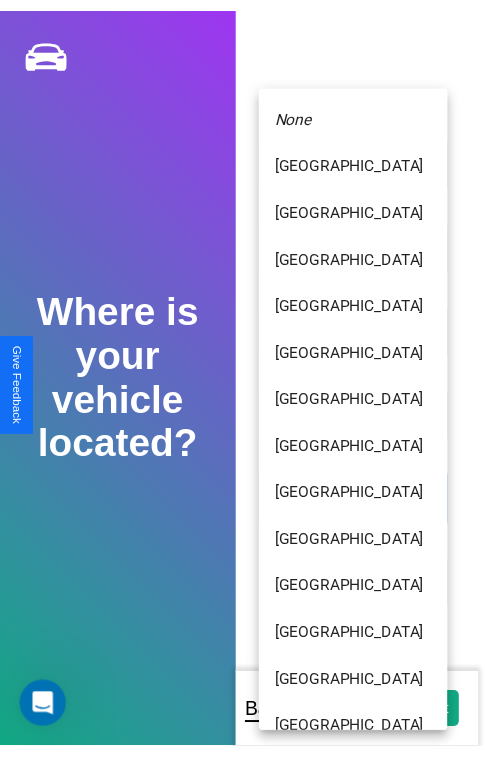 scroll, scrollTop: 459, scrollLeft: 0, axis: vertical 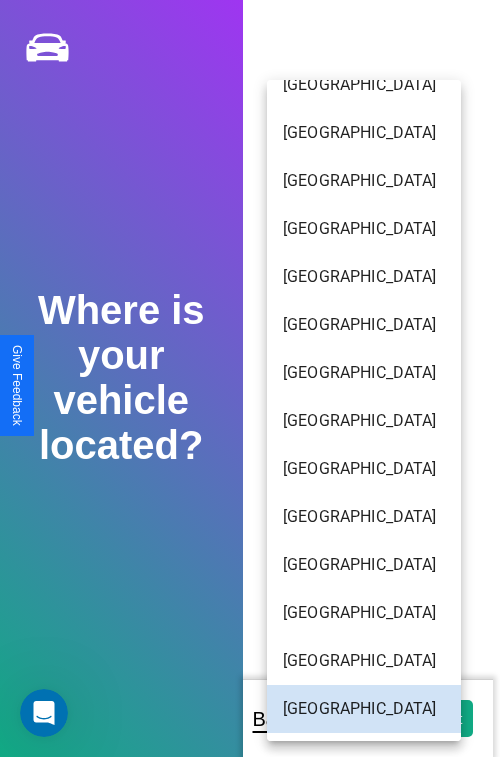 click on "[GEOGRAPHIC_DATA]" at bounding box center (364, 181) 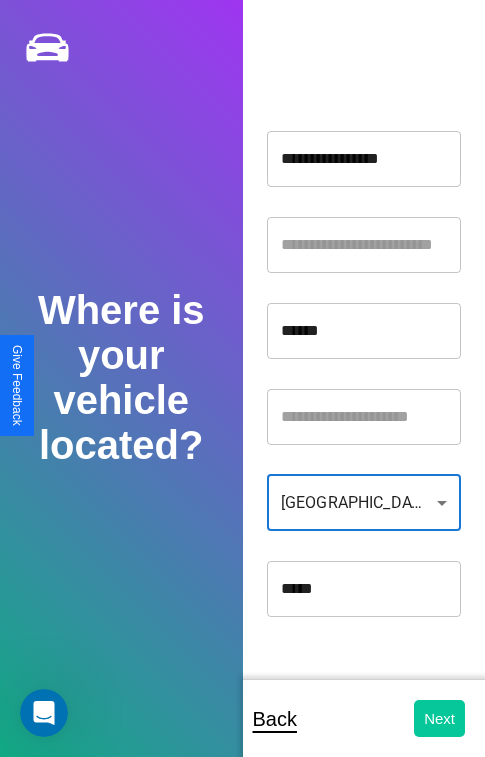click on "Next" at bounding box center [439, 718] 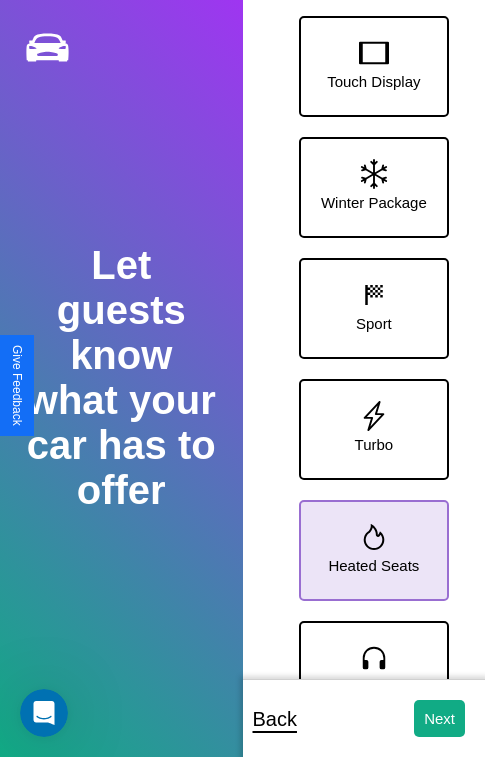 click 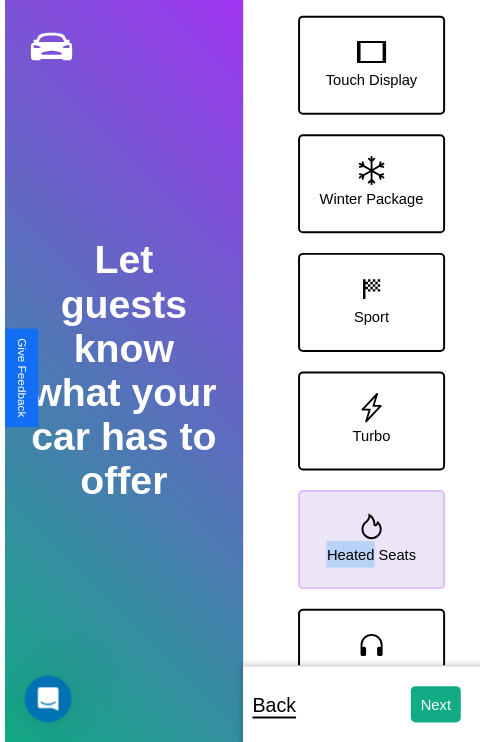 scroll, scrollTop: 128, scrollLeft: 0, axis: vertical 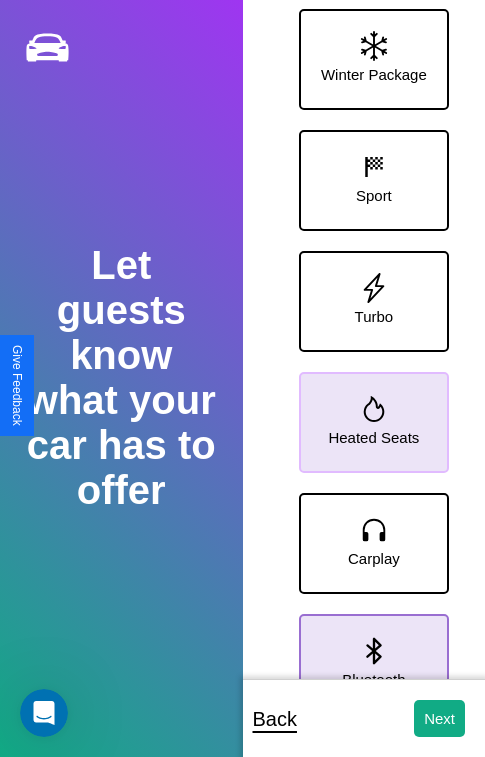click 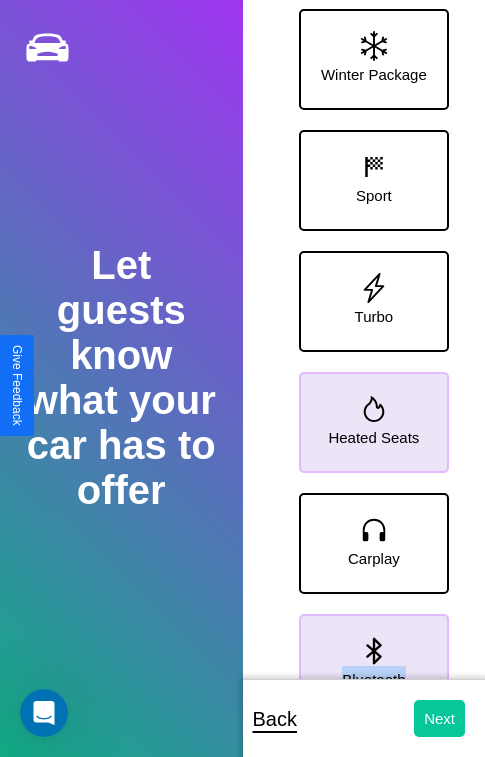click on "Next" at bounding box center (439, 718) 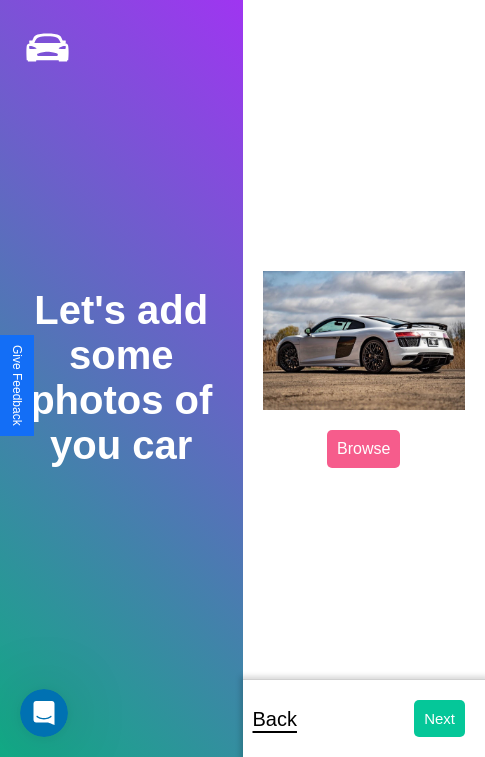 click on "Next" at bounding box center (439, 718) 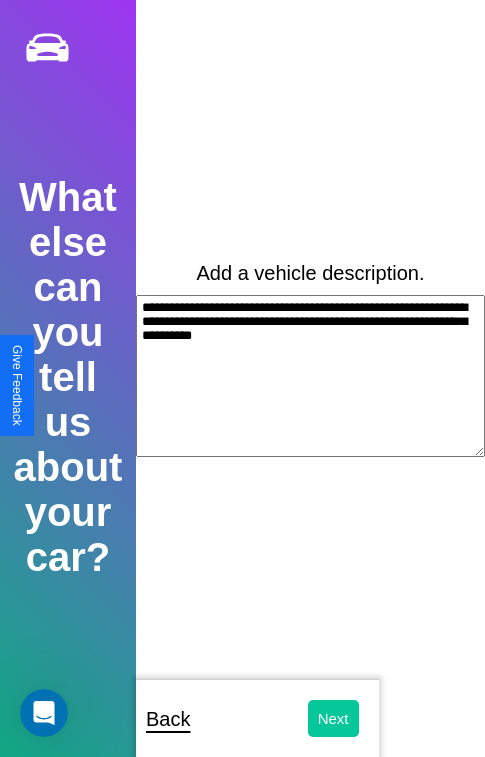 type on "**********" 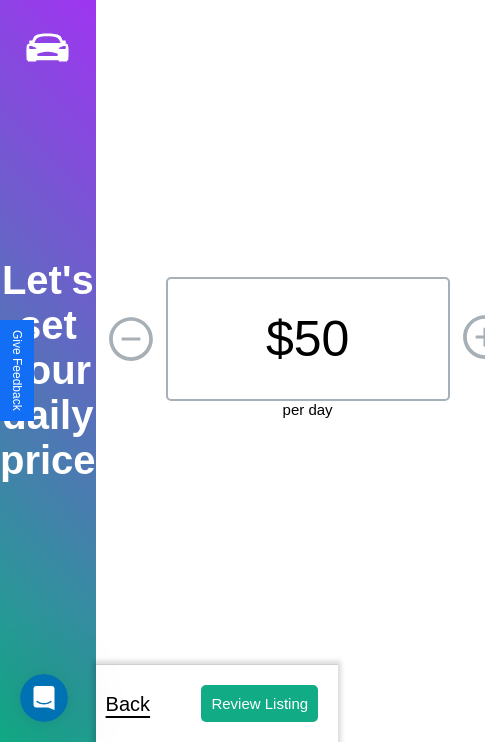 click on "$ 50" at bounding box center (308, 339) 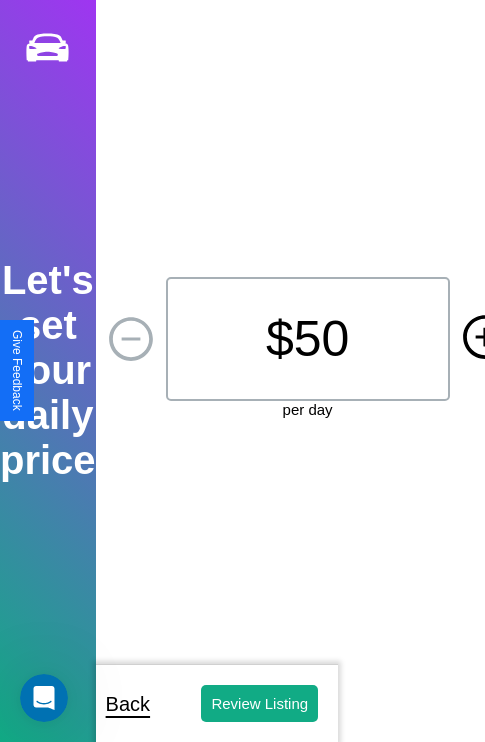 click 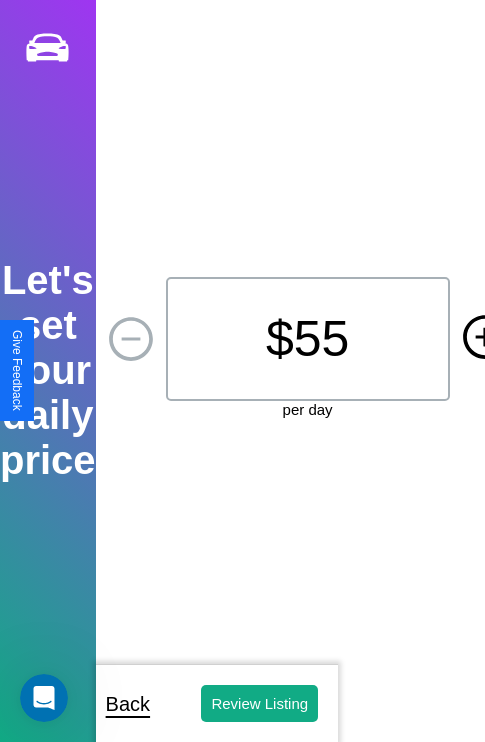 click 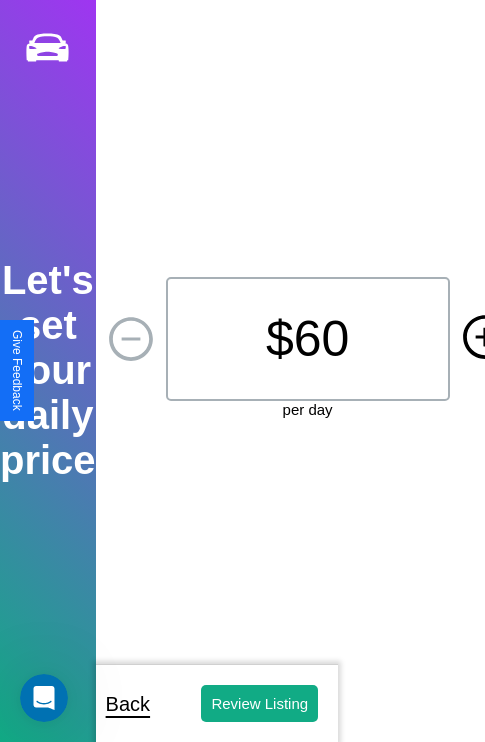 click 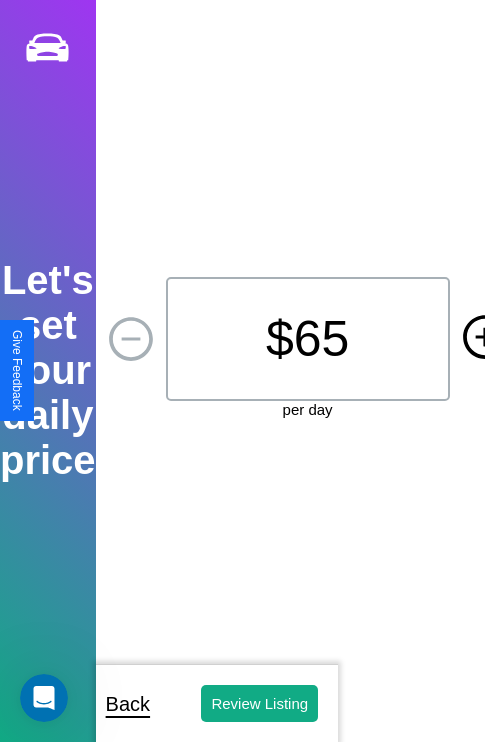 click 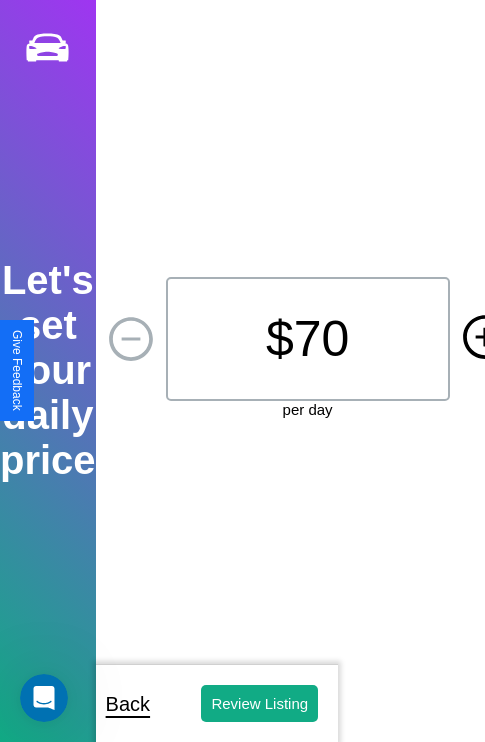 click 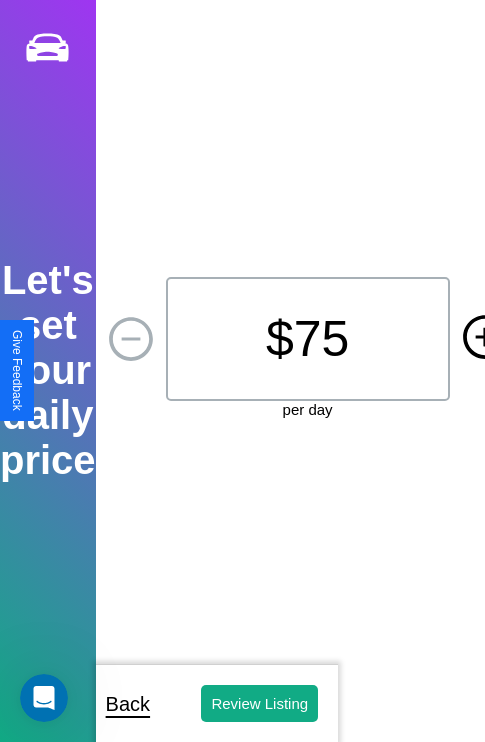 click 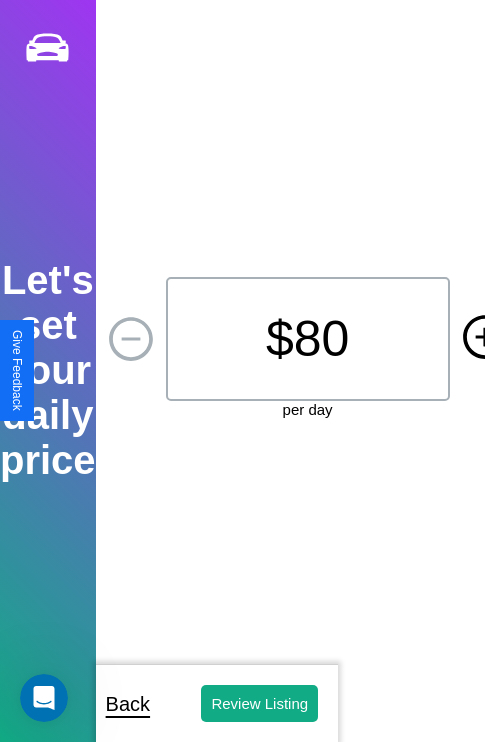 click 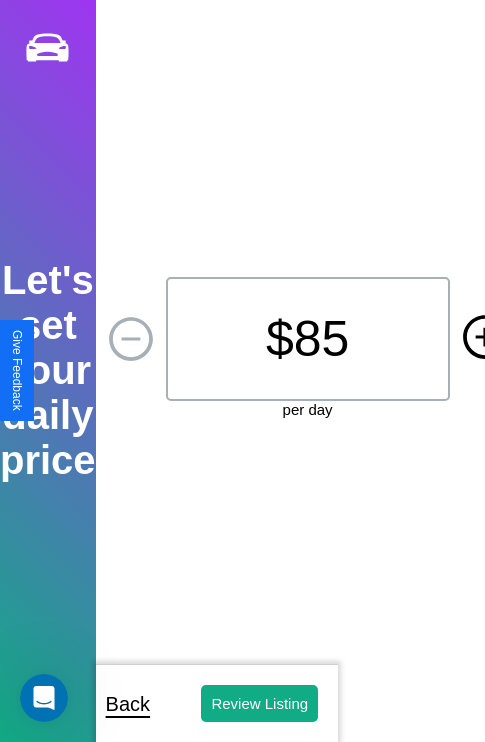 click 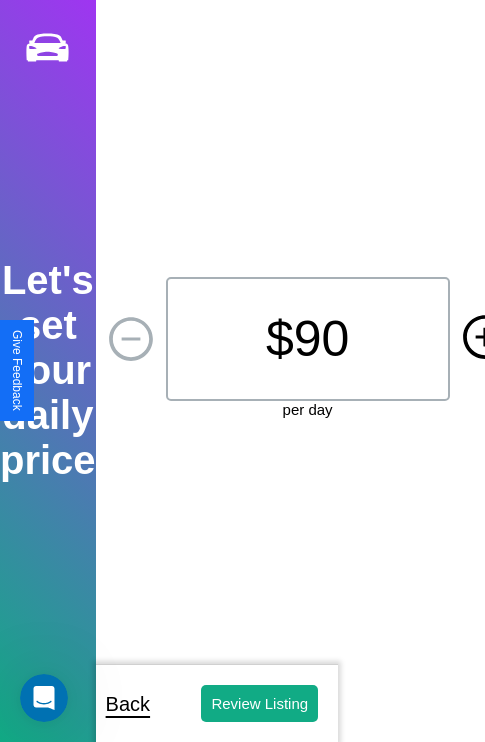 click 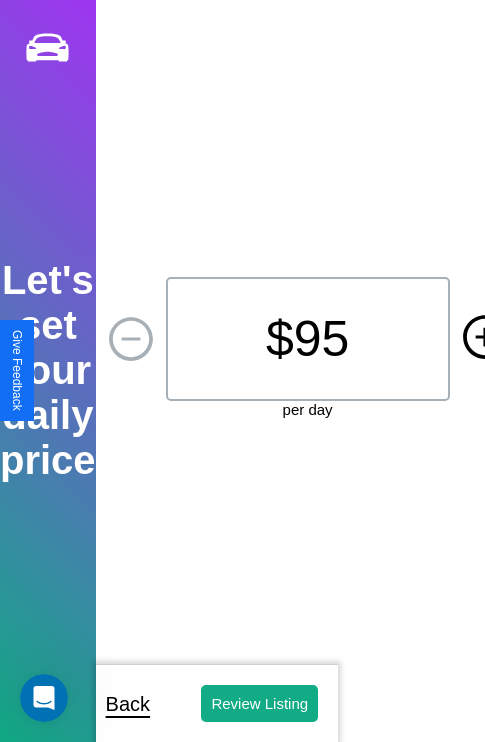 click 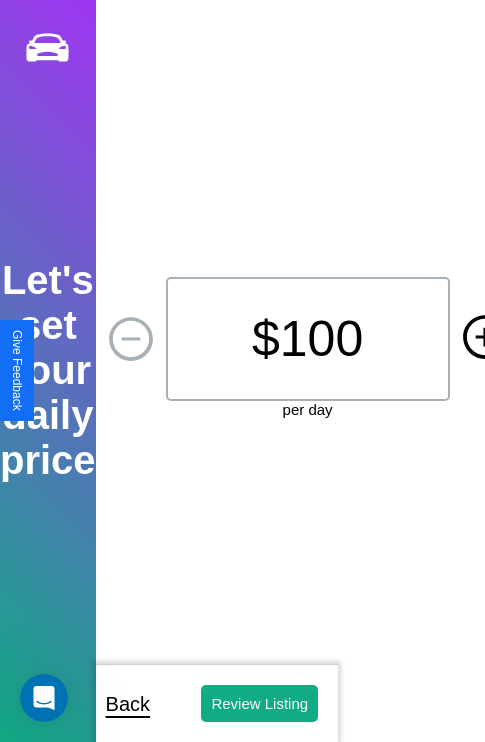 click 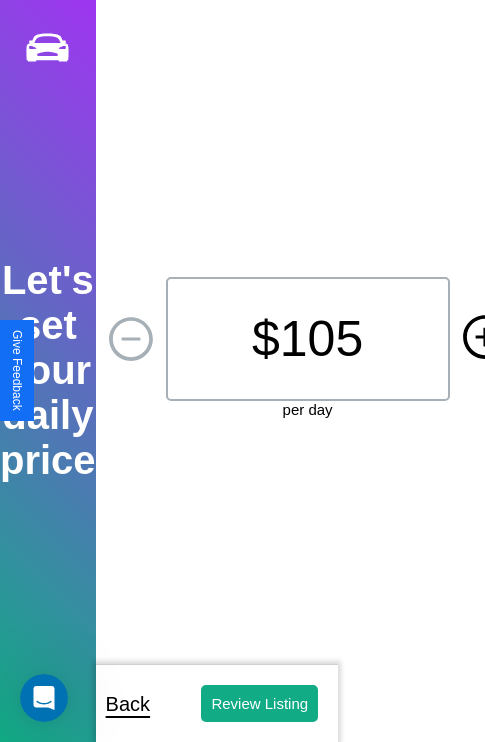 click 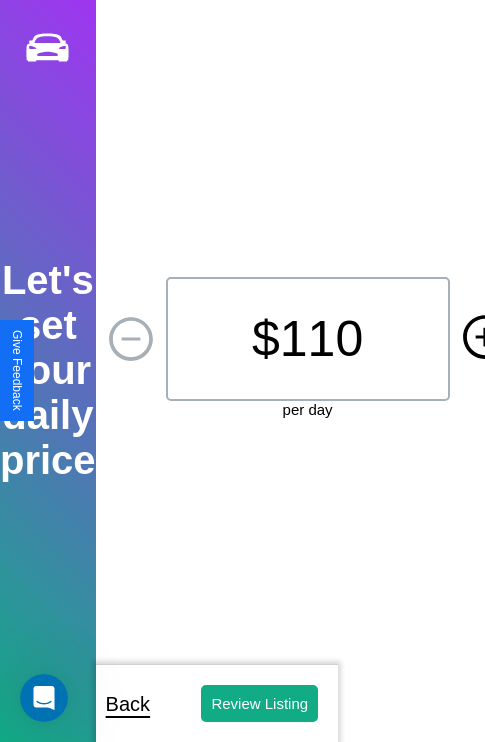 click 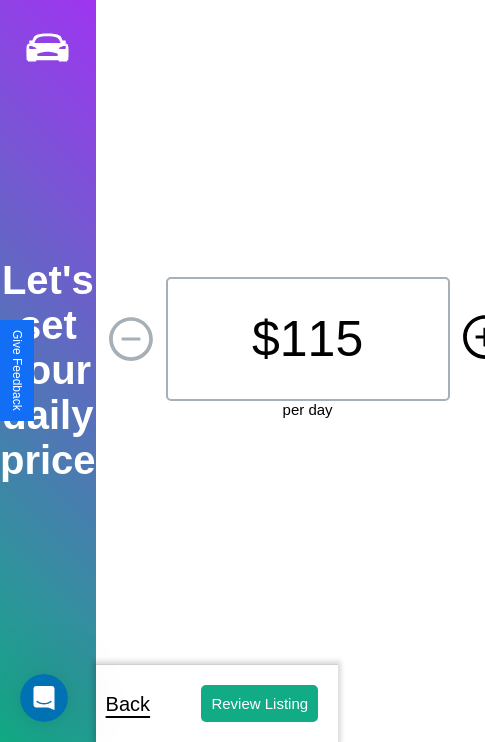click 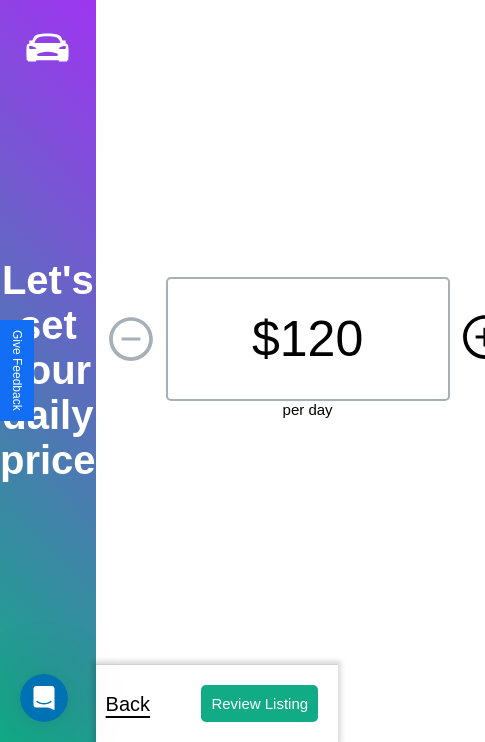 click 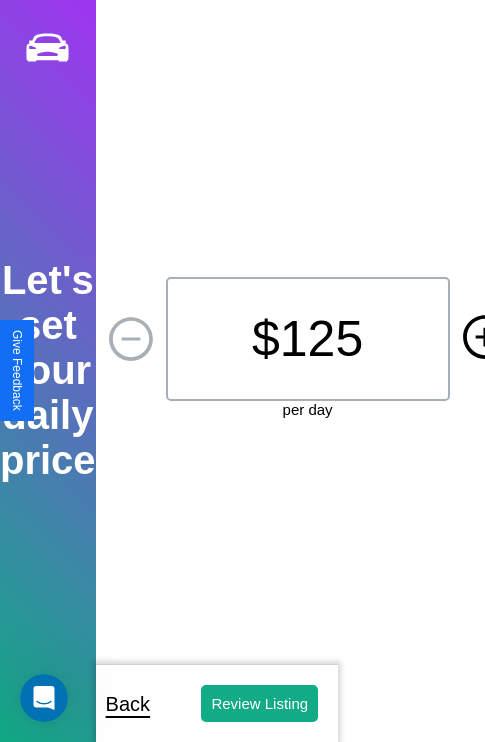 click 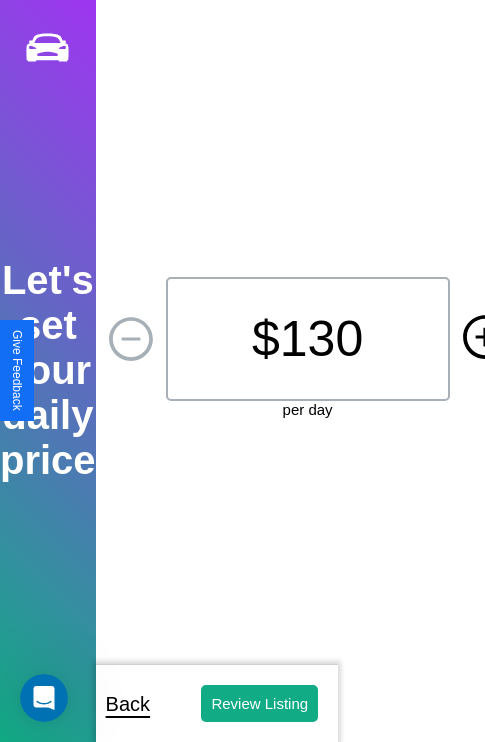 click 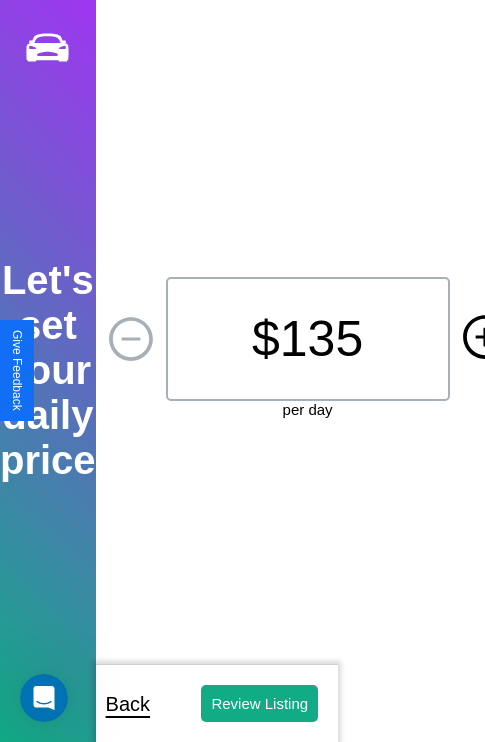 click 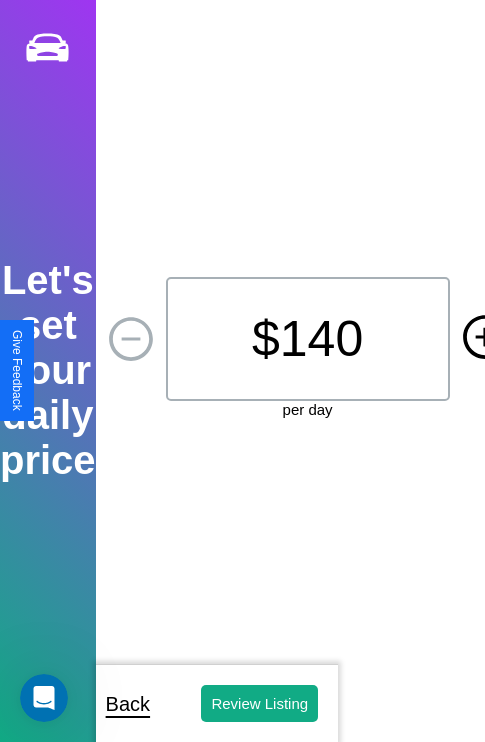 click 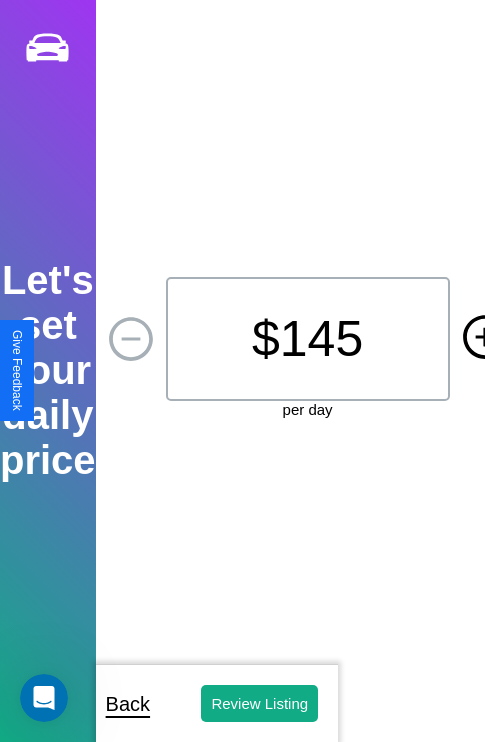 click 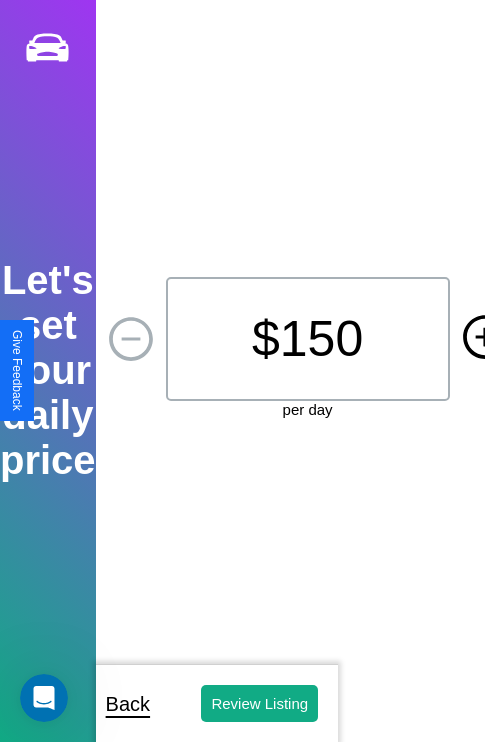 click 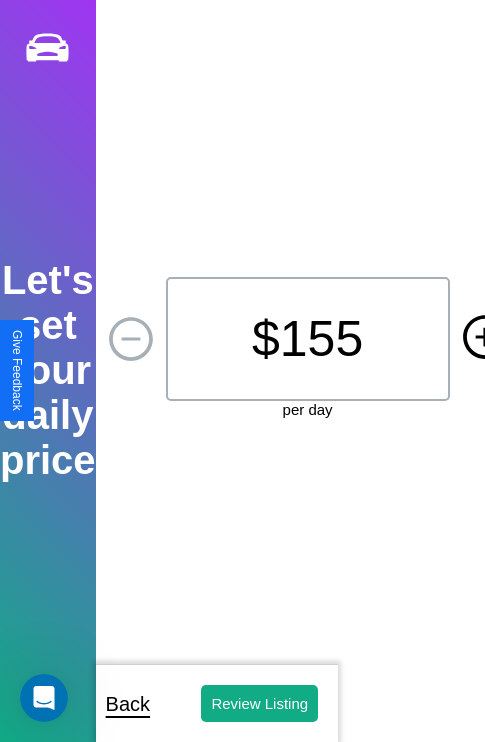 click 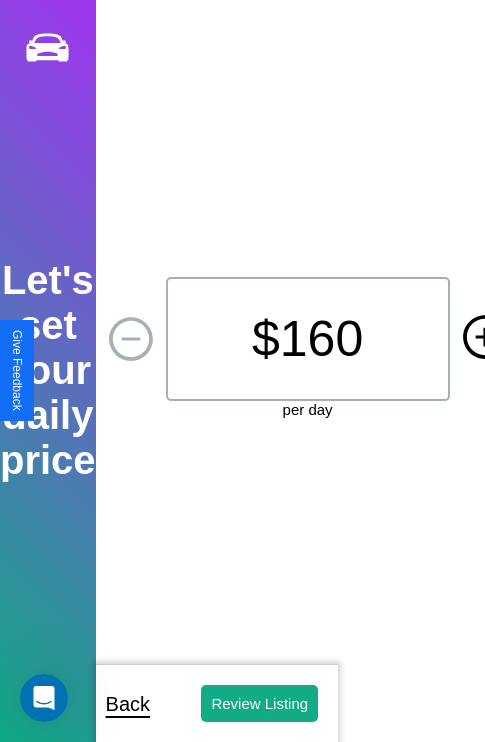click 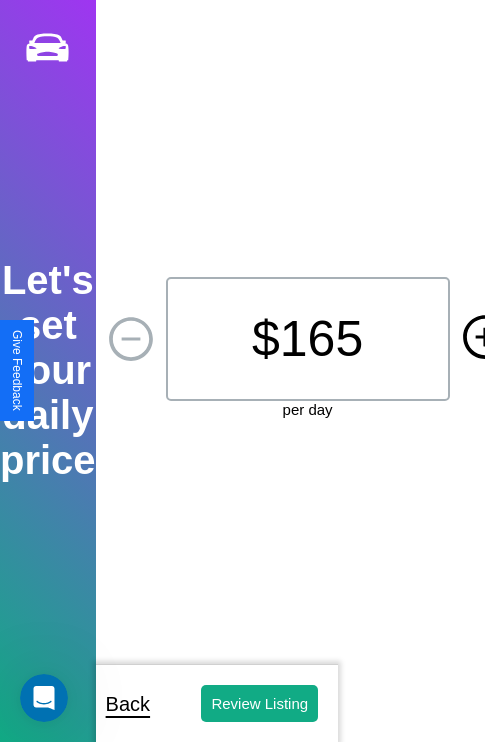 click 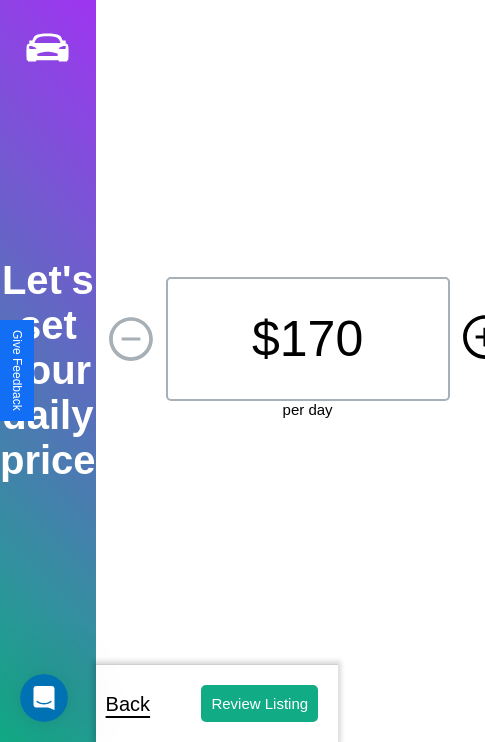 click 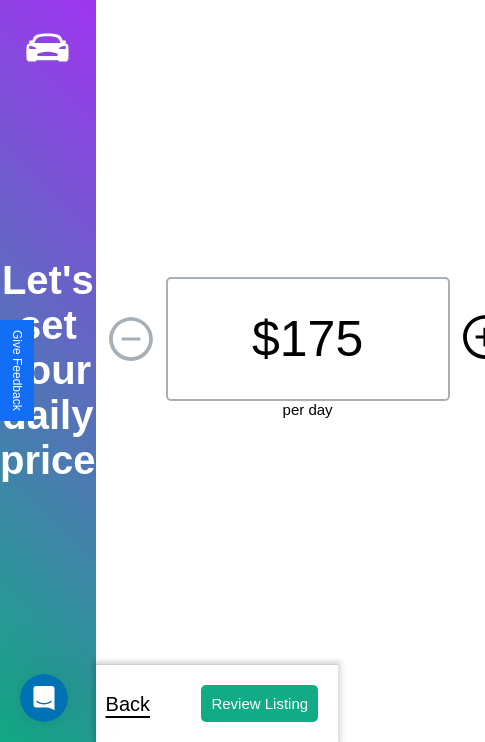 click 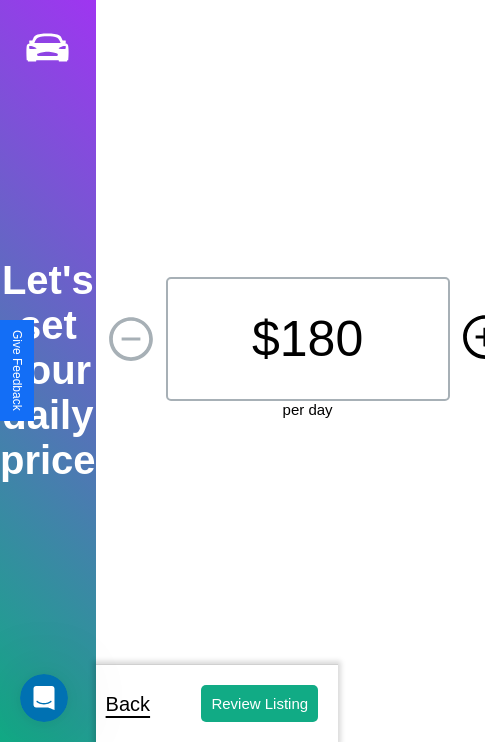 click 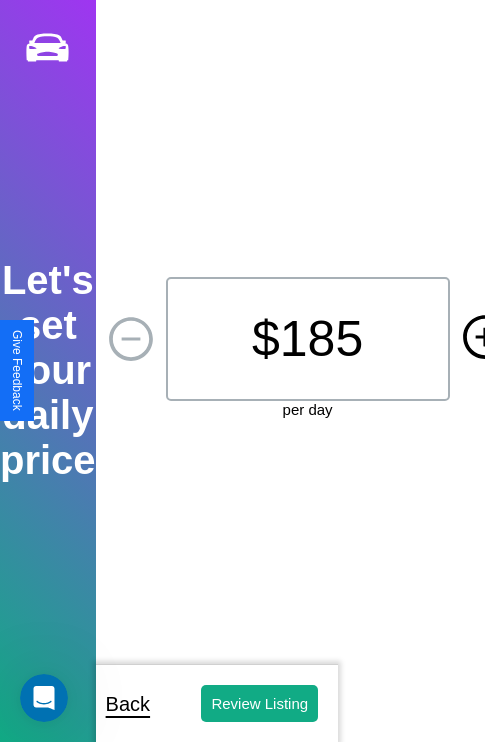 click 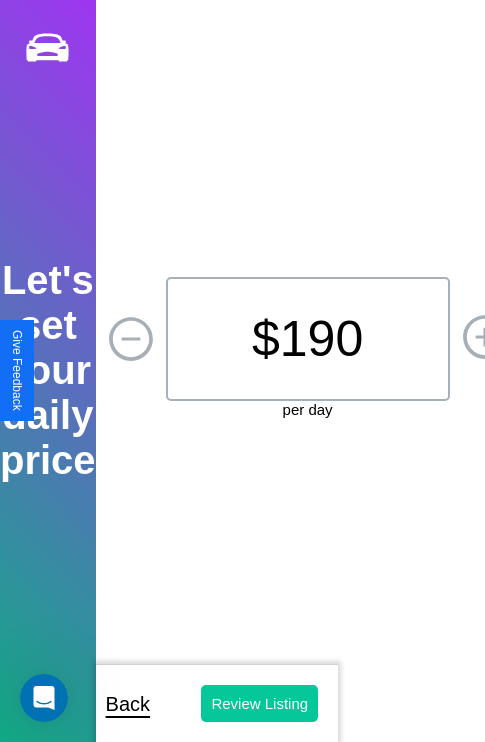 click on "Review Listing" at bounding box center (259, 703) 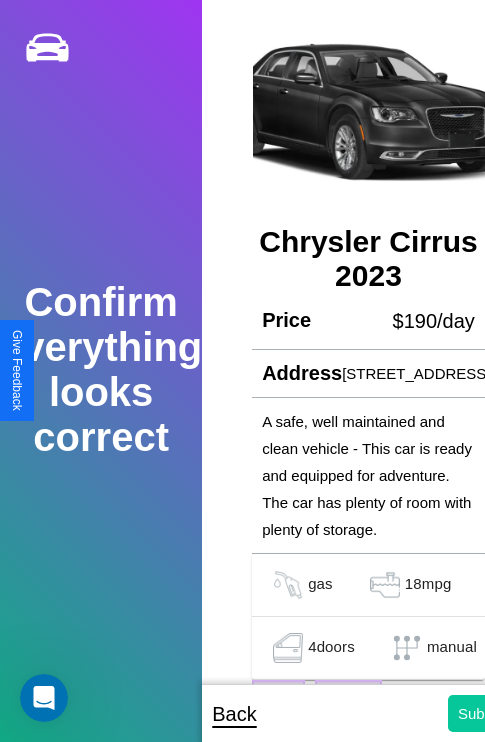 click on "Submit" at bounding box center (481, 713) 